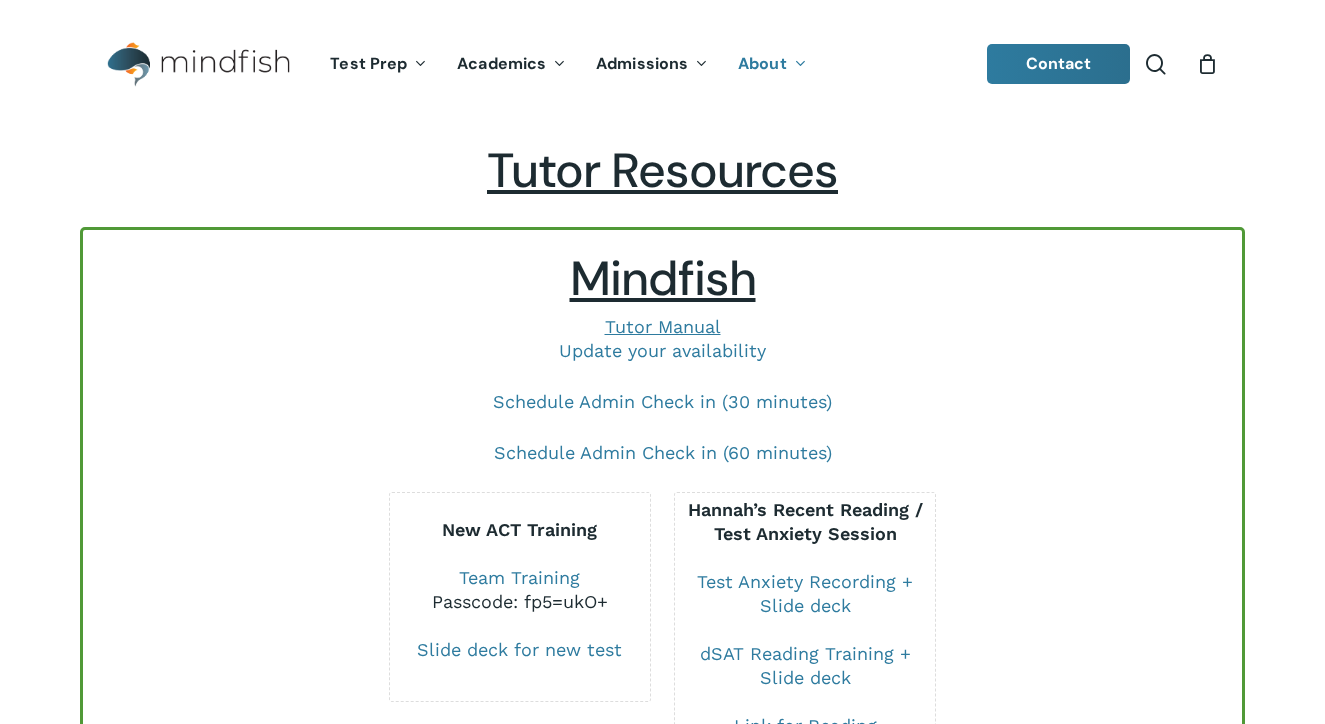 scroll, scrollTop: 0, scrollLeft: 0, axis: both 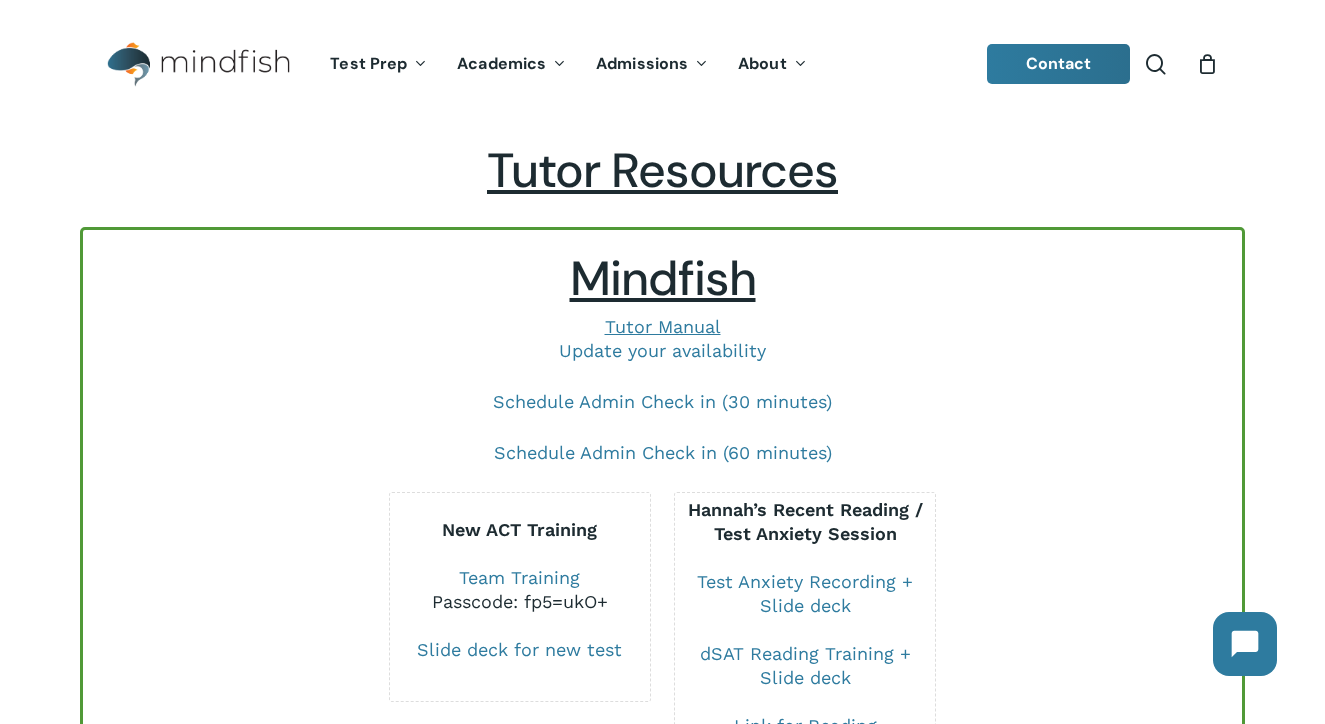 click on "Hit enter to search or ESC to close
Search
Close Search
search
0
Menu
Test Prep
Test Prep
Test Prep Tutoring
Practice Test Program
ACT/SAT/PSAT Tutoring
Score Peak Tutoring
Other Test Prep Options
SAT/ACT Prep for Neurodivergent Students
GMAT & GRE Exam Prep
LSAT Prep Tutoring
ISEE, SSAT, & HSPT Prep
Boulder SAT Prep Class (2025)
Denver Tech Center SAT Prep Class (2025)
Boise SAT Prep Class (2025)
Private School Courses
Kent Denver: 2024-2025 ACT Prep
Kent Denver: 2025 SAT Prep
Dawson School: 2024-2025 ACT Prep
Dawson School: 2025 SAT Prep
Academics" at bounding box center (662, 2948) 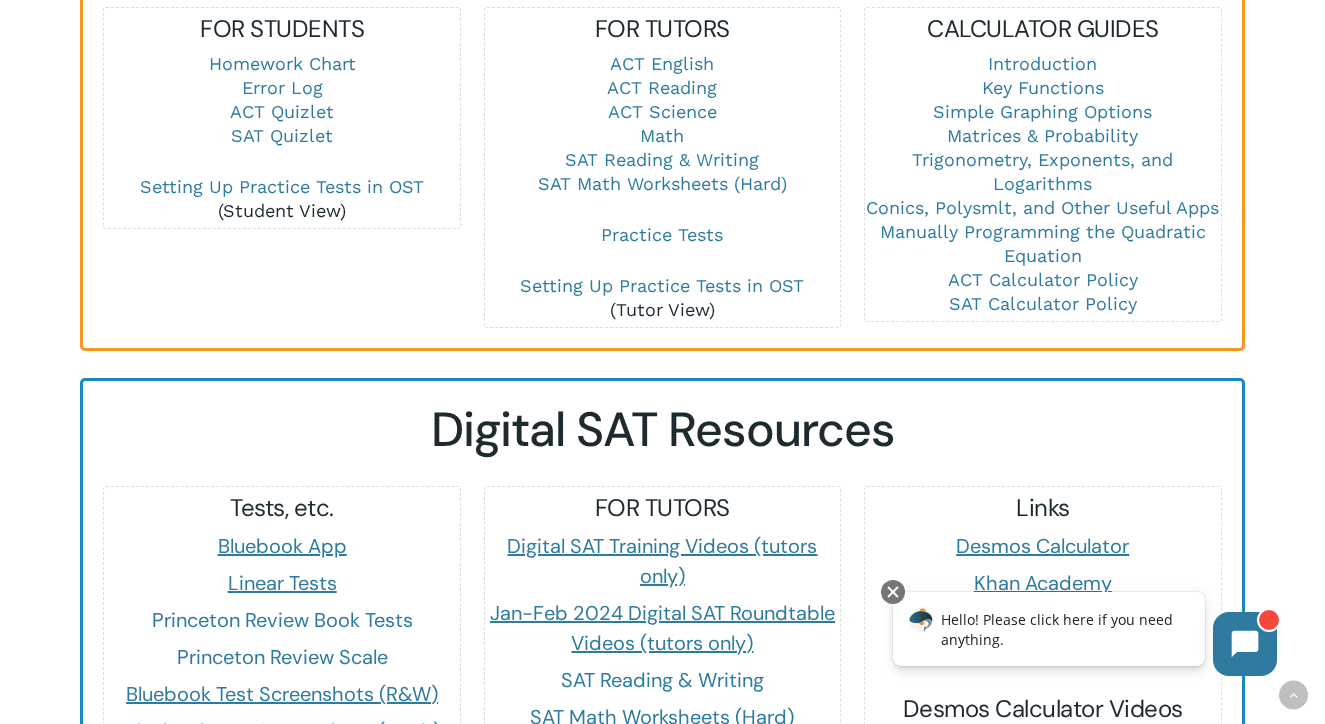 scroll, scrollTop: 1492, scrollLeft: 0, axis: vertical 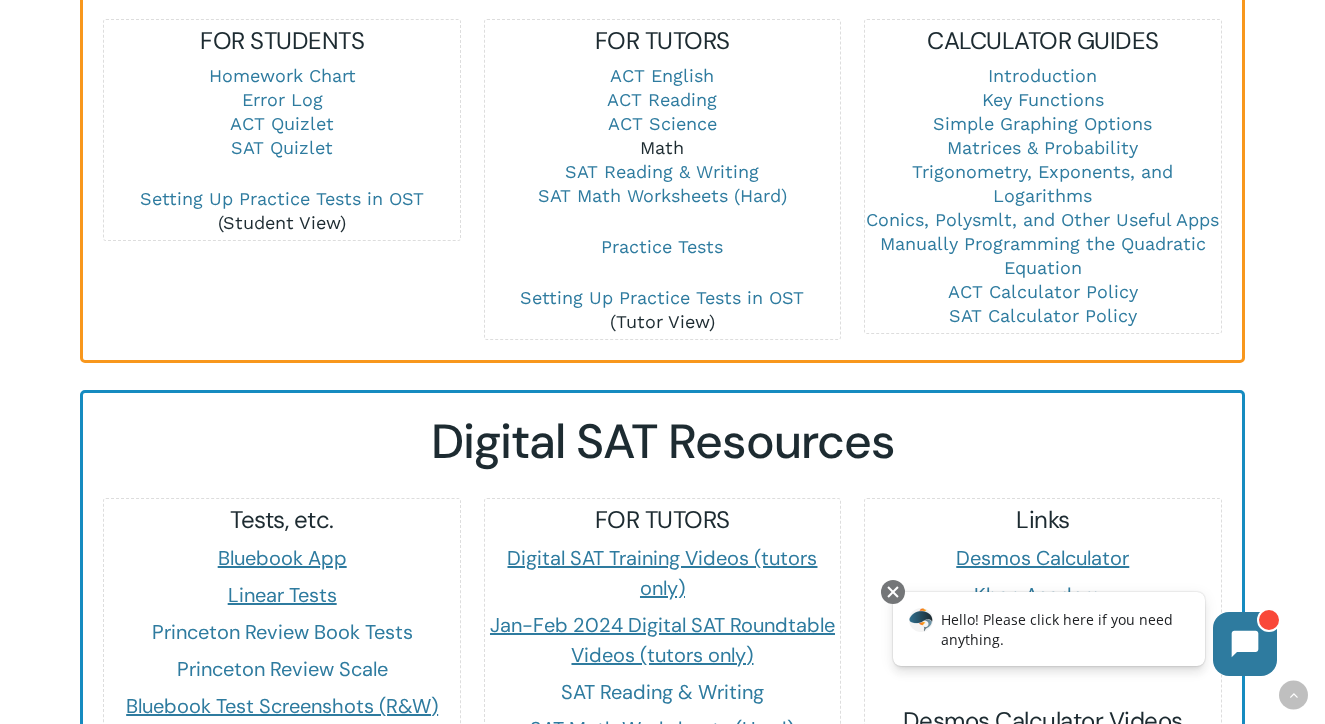 click on "Math" at bounding box center (662, 147) 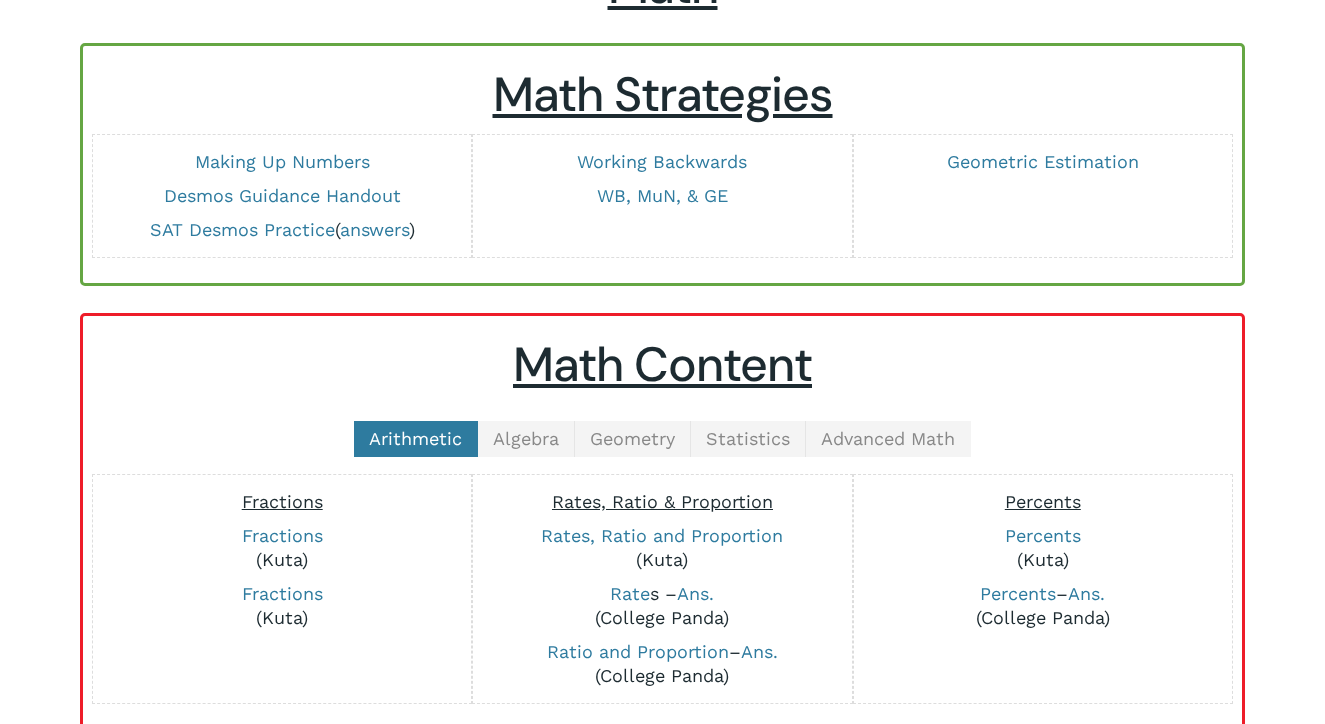 scroll, scrollTop: 283, scrollLeft: 0, axis: vertical 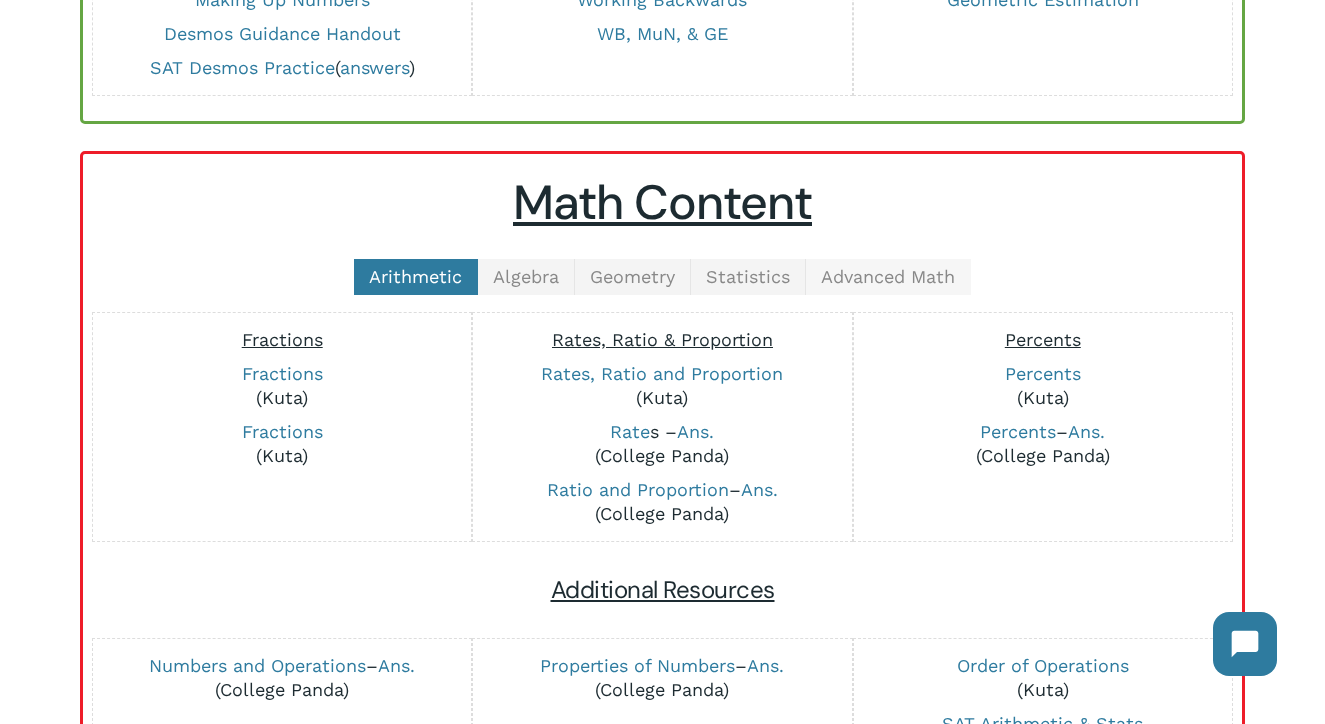 click on "Advanced Math" at bounding box center [888, 276] 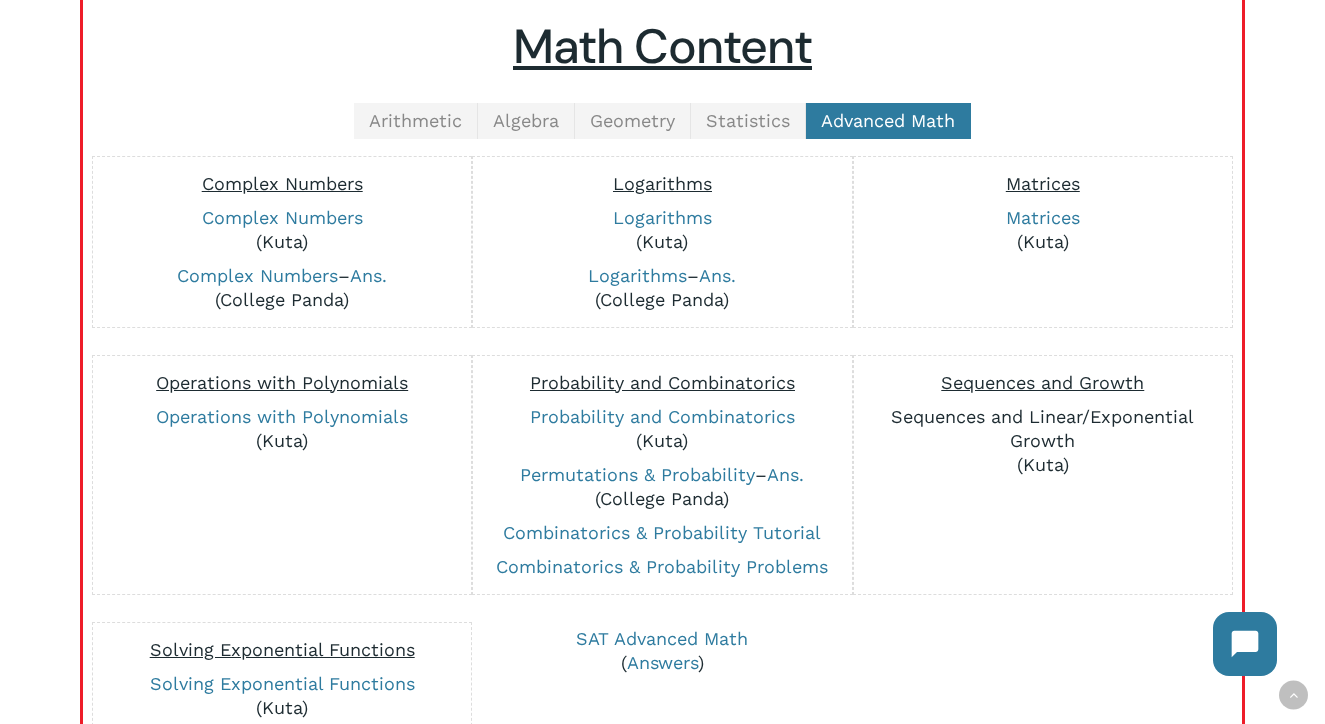 scroll, scrollTop: 536, scrollLeft: 0, axis: vertical 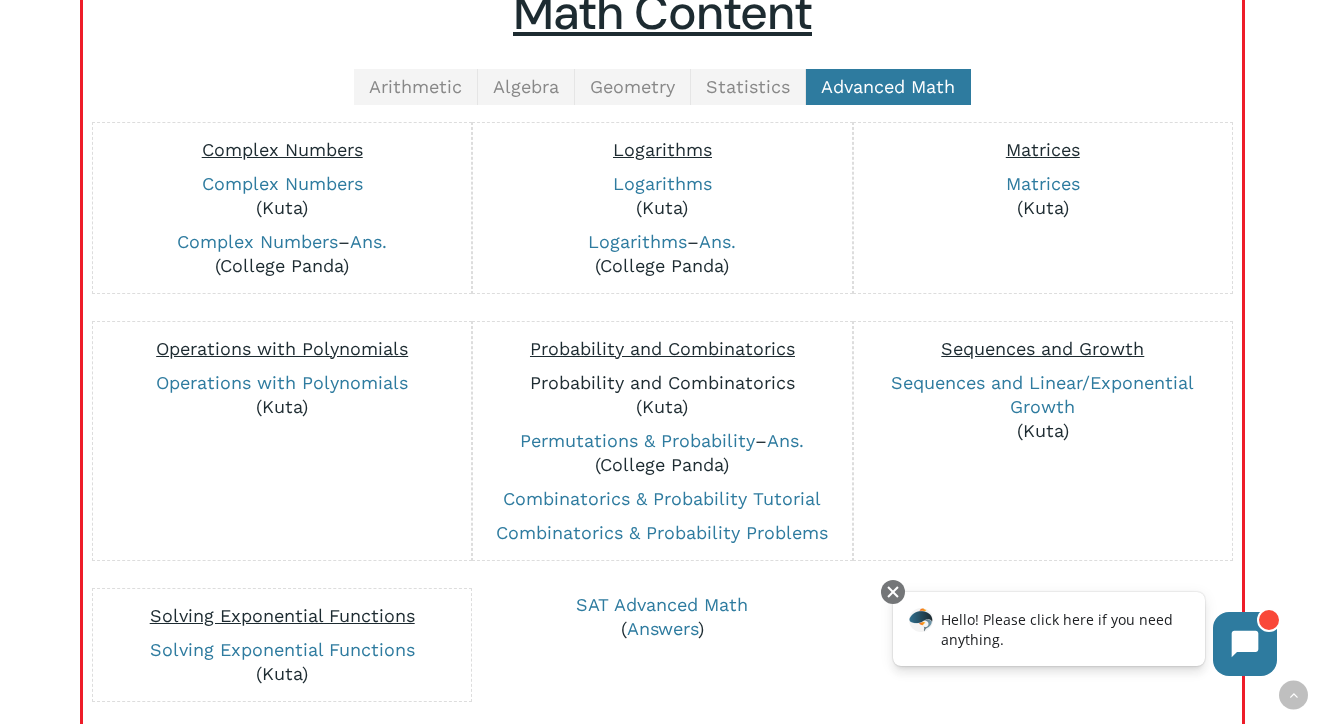 click on "Probability and Combinatorics" at bounding box center [662, 382] 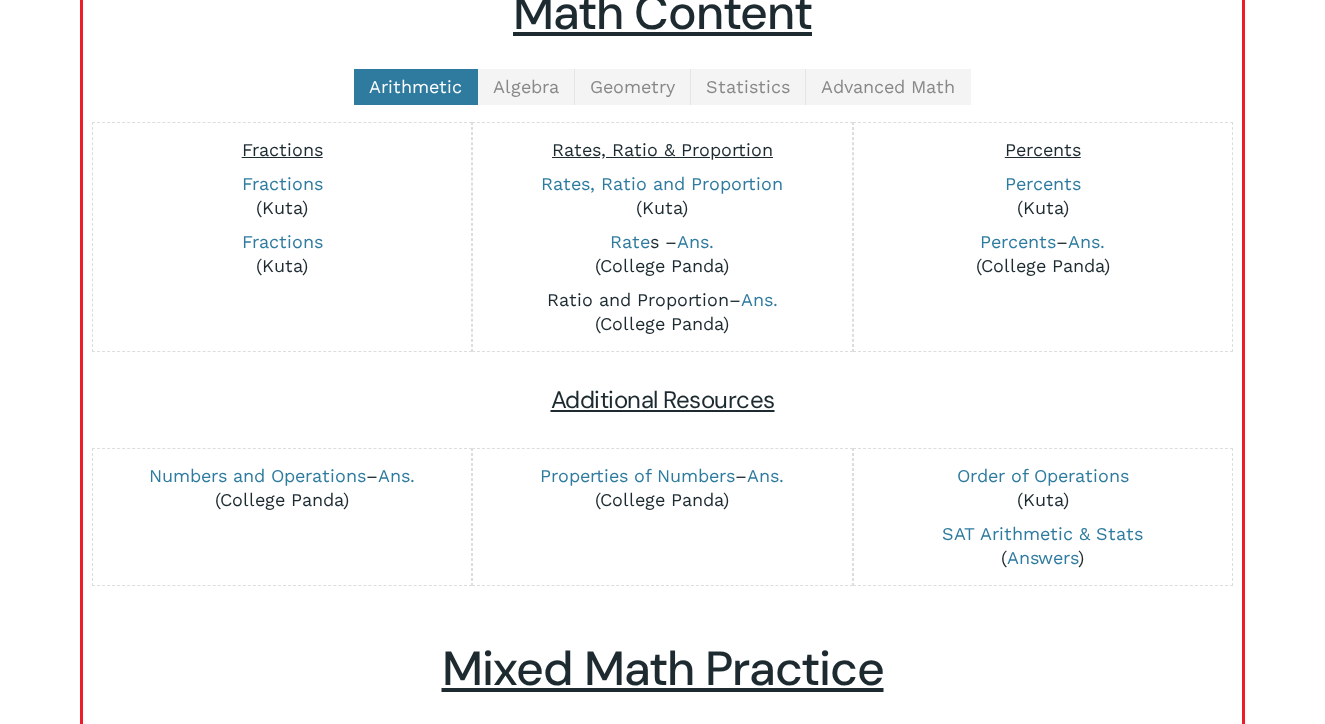 scroll, scrollTop: 536, scrollLeft: 0, axis: vertical 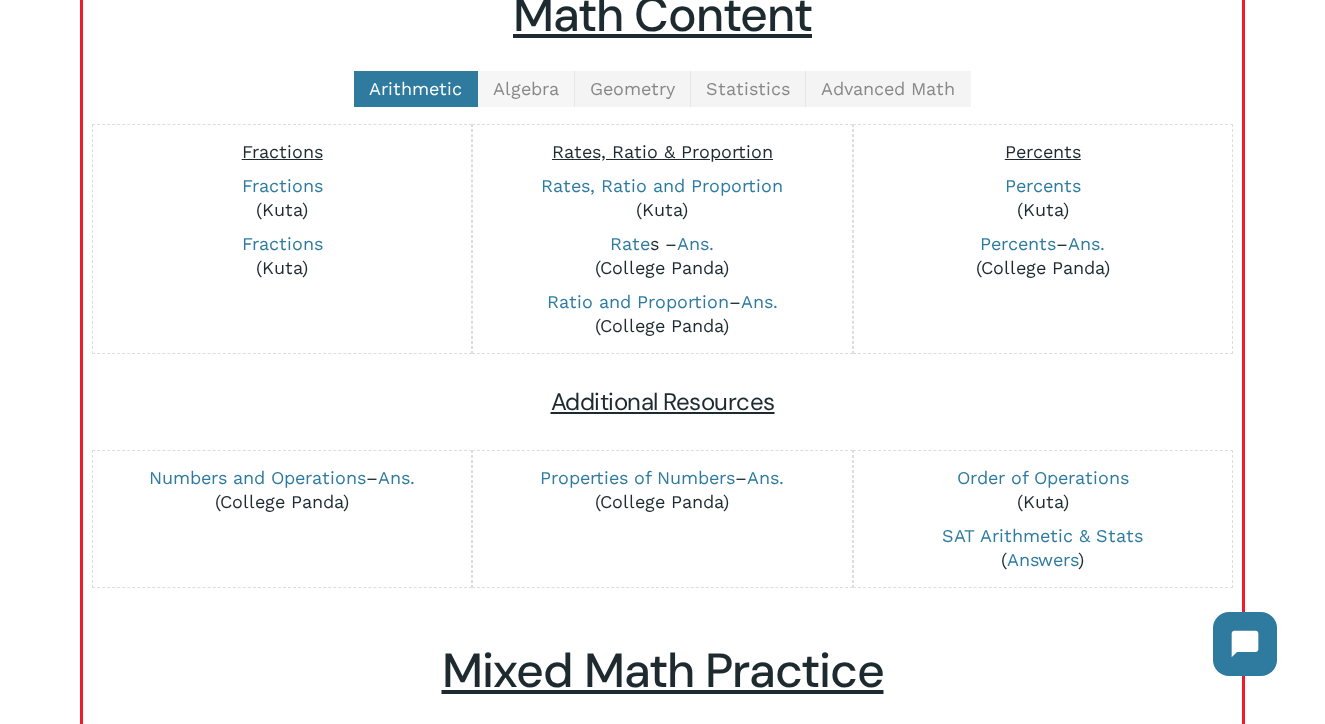 click on "Algebra" at bounding box center [526, 88] 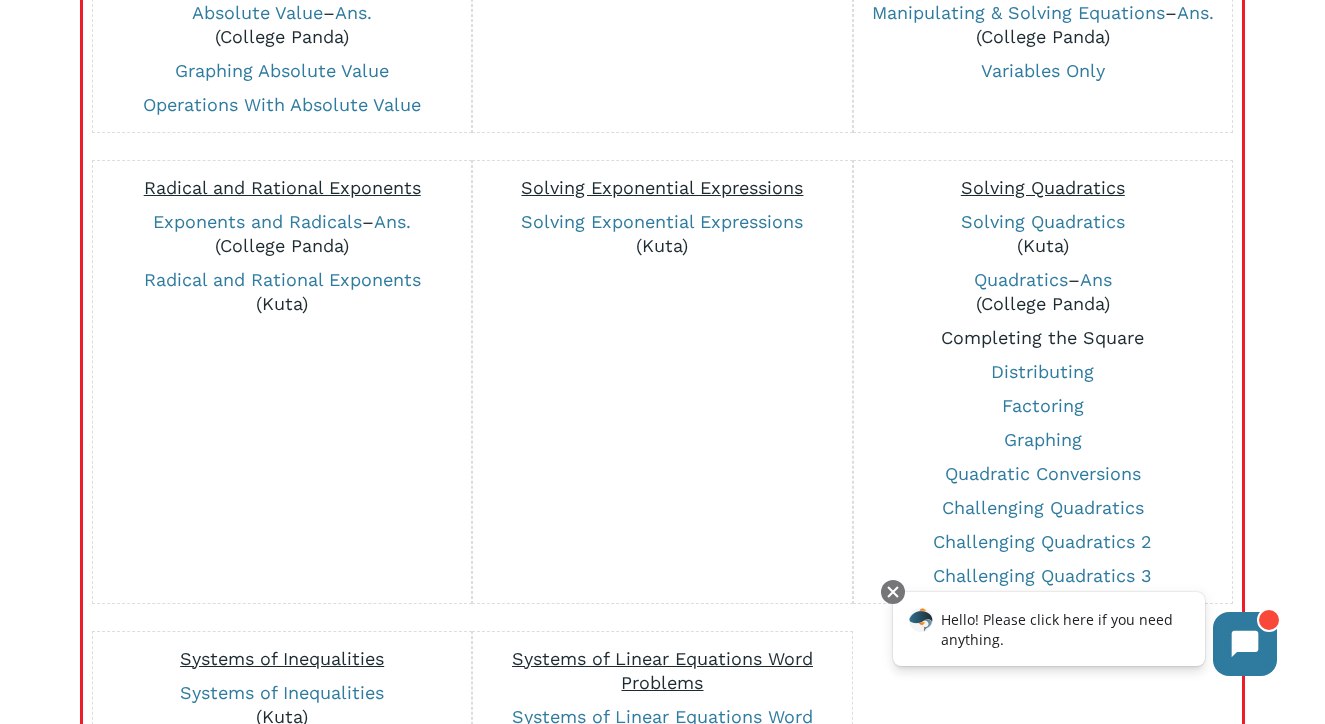 scroll, scrollTop: 1007, scrollLeft: 0, axis: vertical 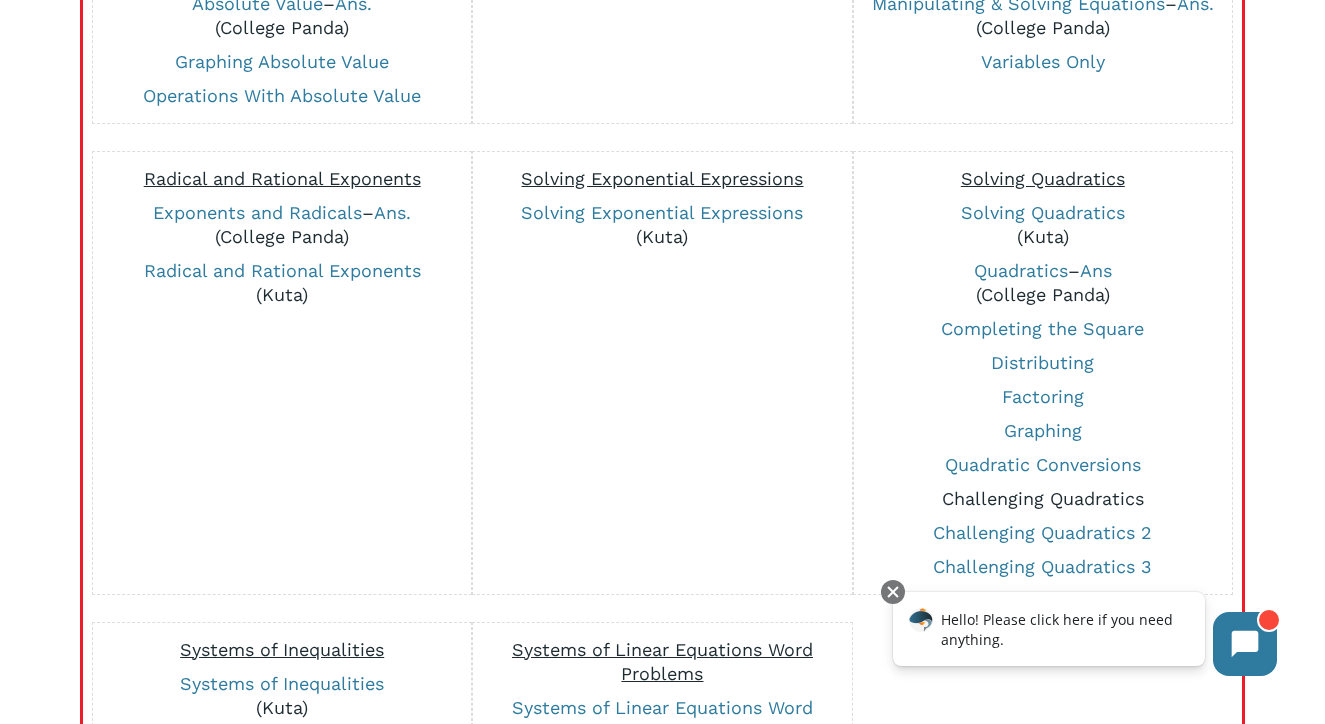click on "Challenging Quadratics" at bounding box center [1043, 498] 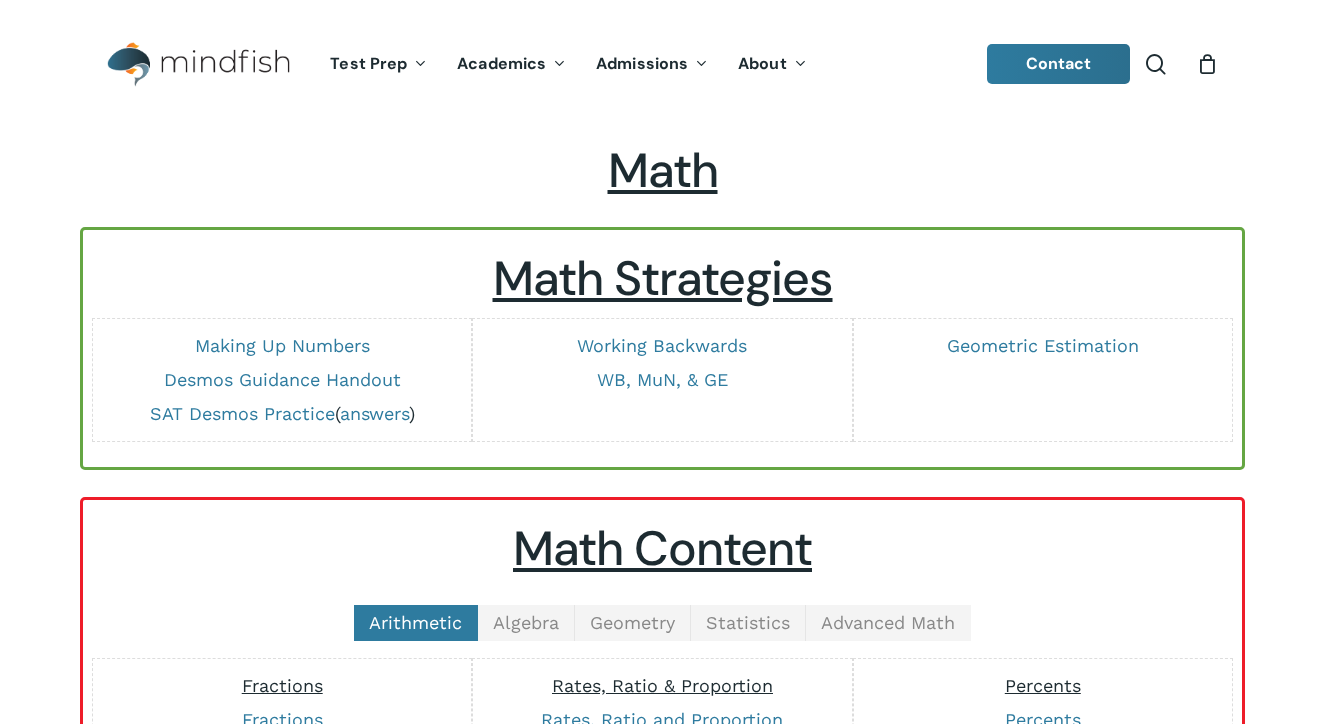 scroll, scrollTop: 1007, scrollLeft: 0, axis: vertical 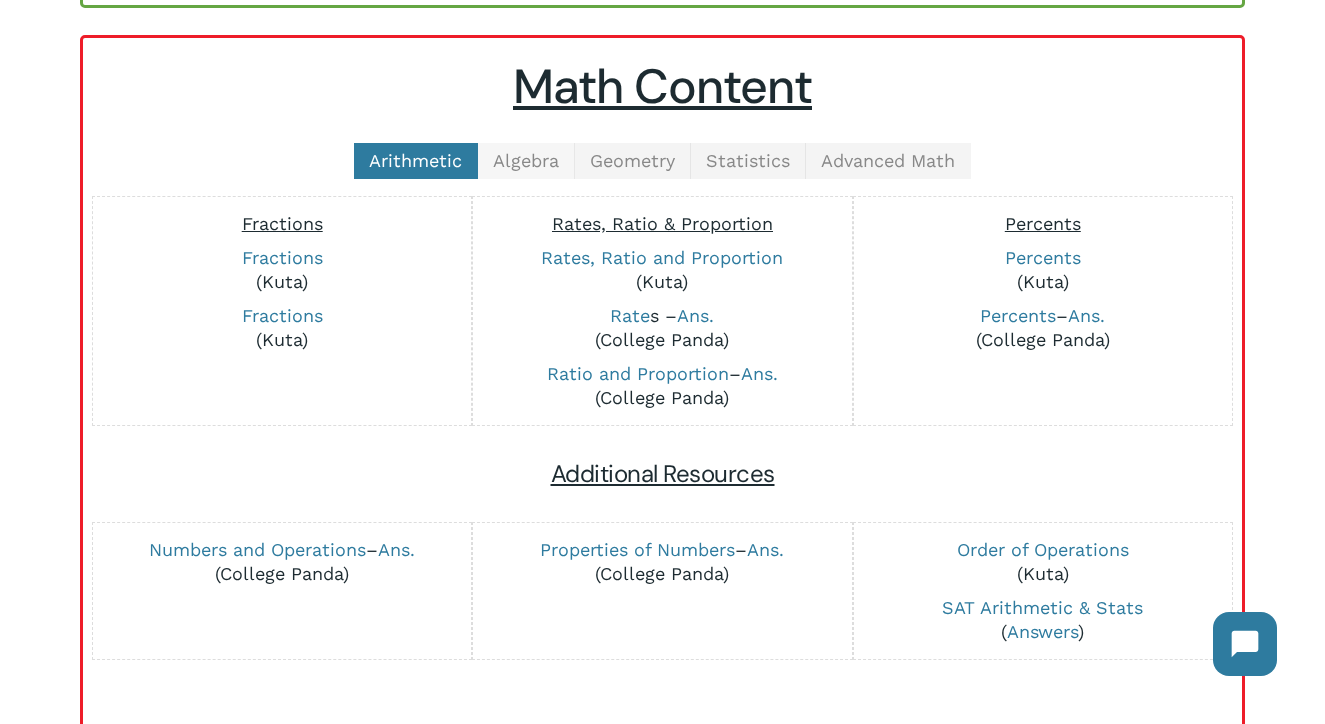 click on "Algebra" at bounding box center [526, 160] 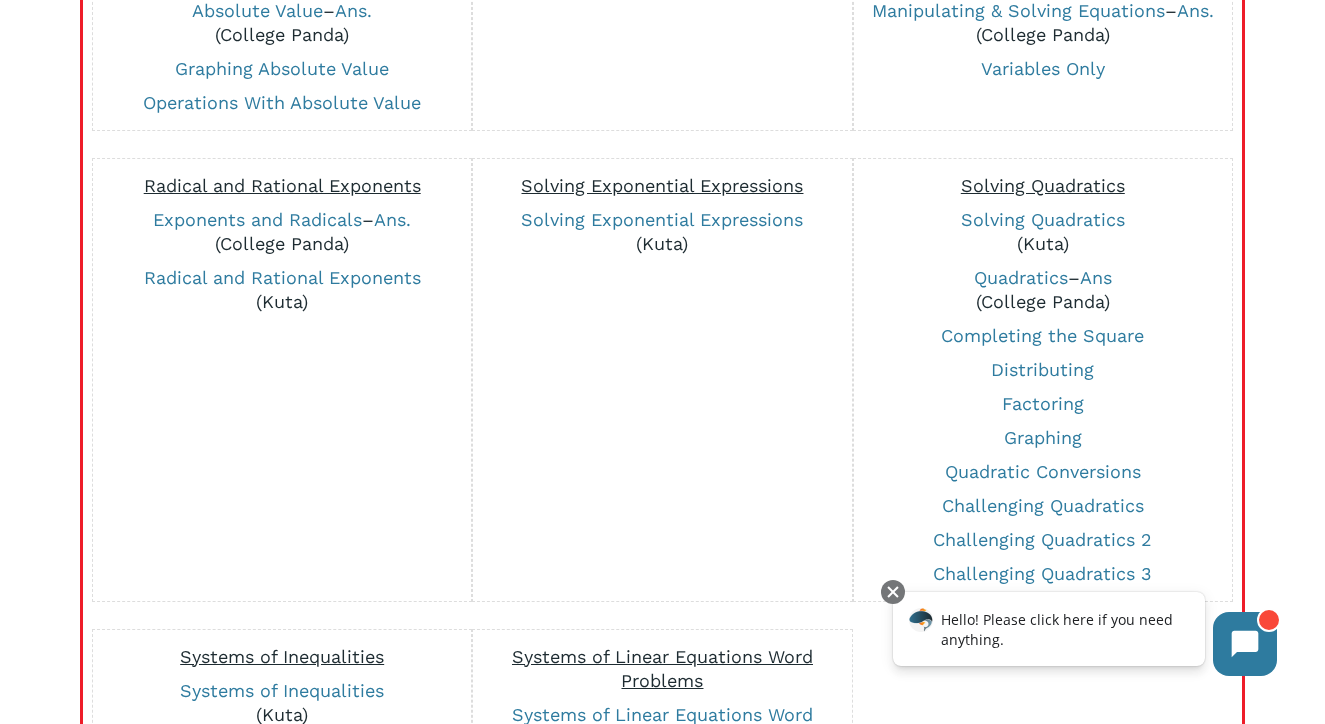 scroll, scrollTop: 1057, scrollLeft: 0, axis: vertical 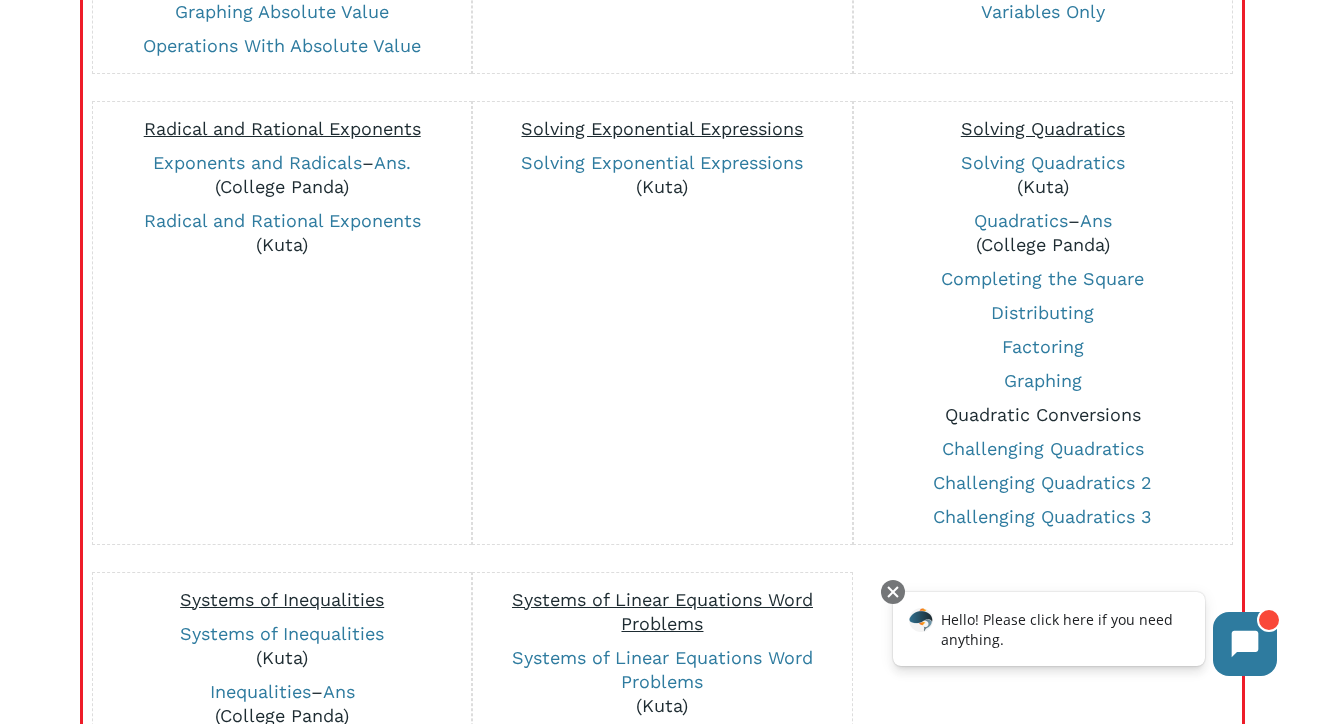 click on "Quadratic Conversions" at bounding box center (1043, 414) 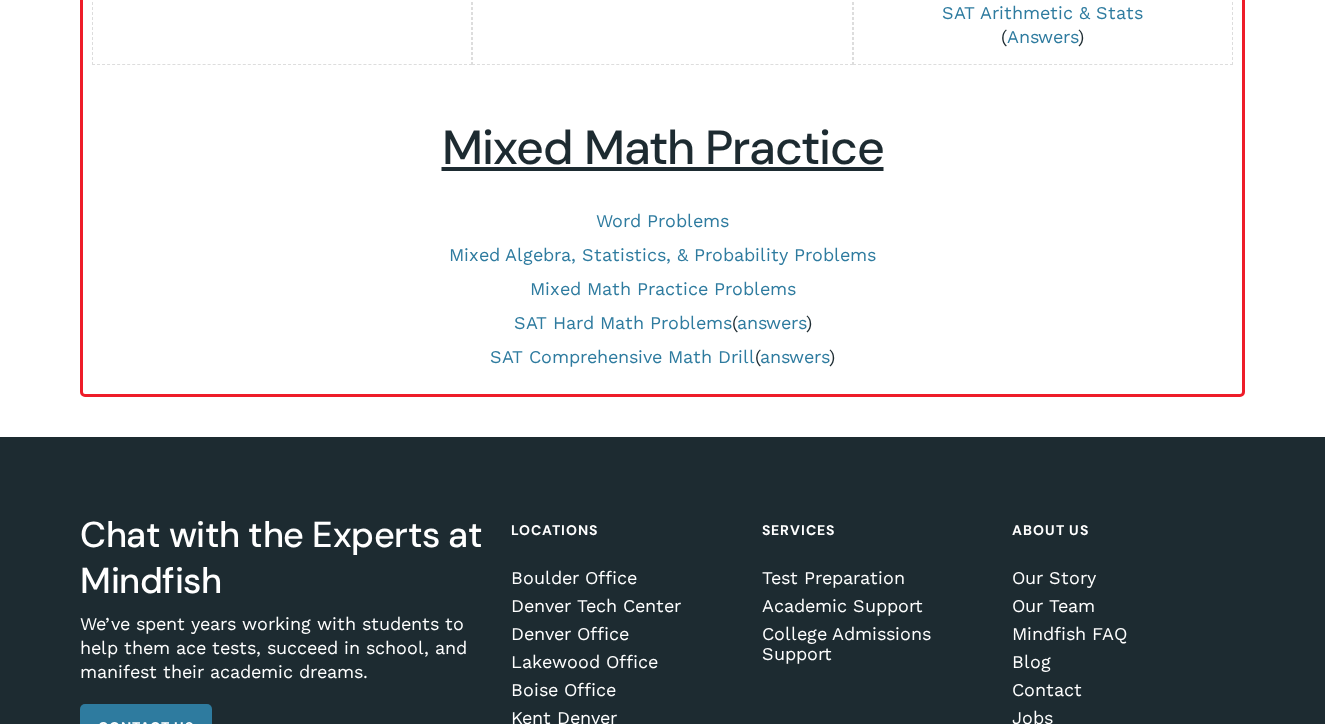 scroll, scrollTop: 1057, scrollLeft: 0, axis: vertical 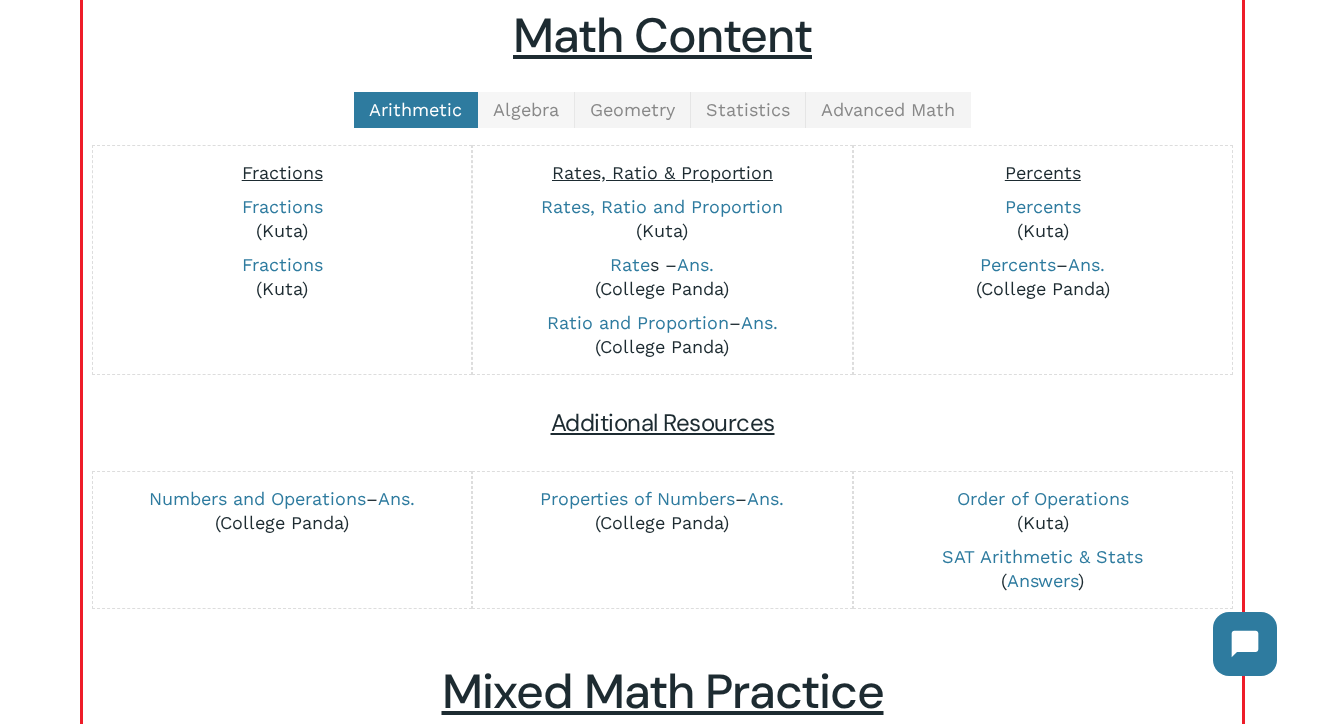 click on "Algebra" at bounding box center [526, 109] 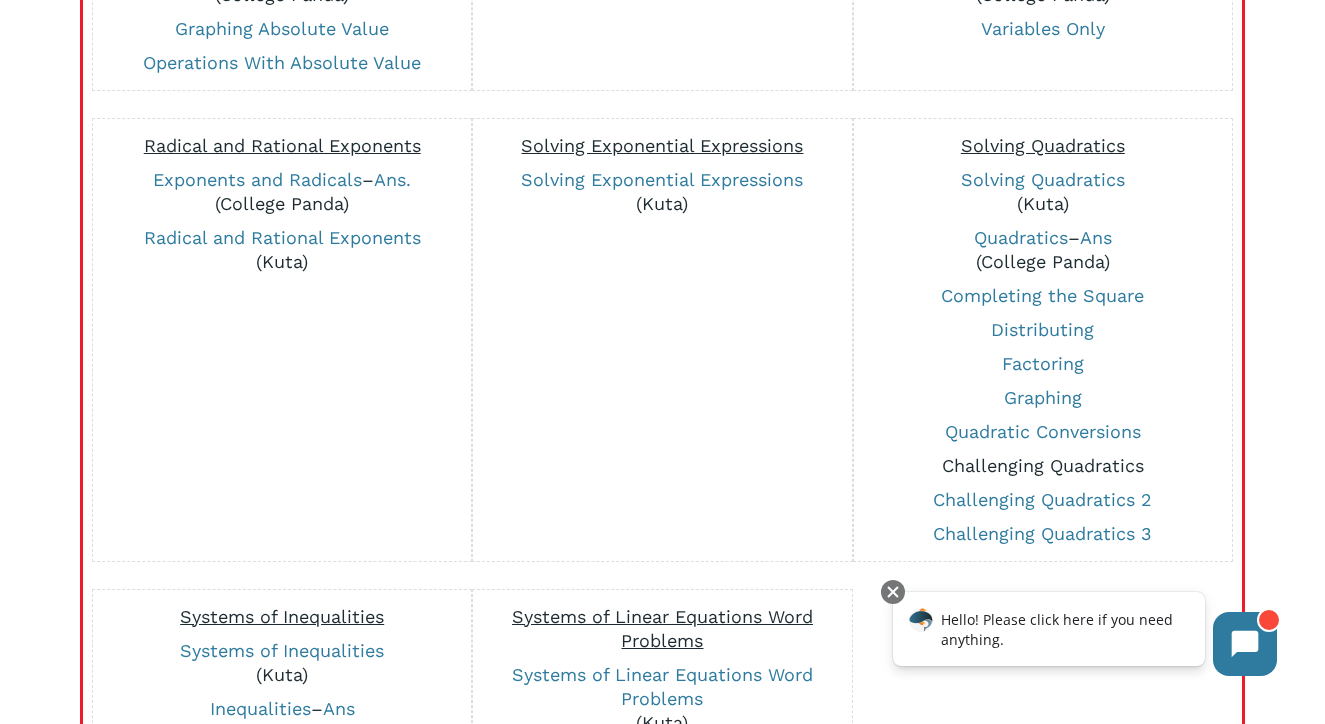 scroll, scrollTop: 1059, scrollLeft: 0, axis: vertical 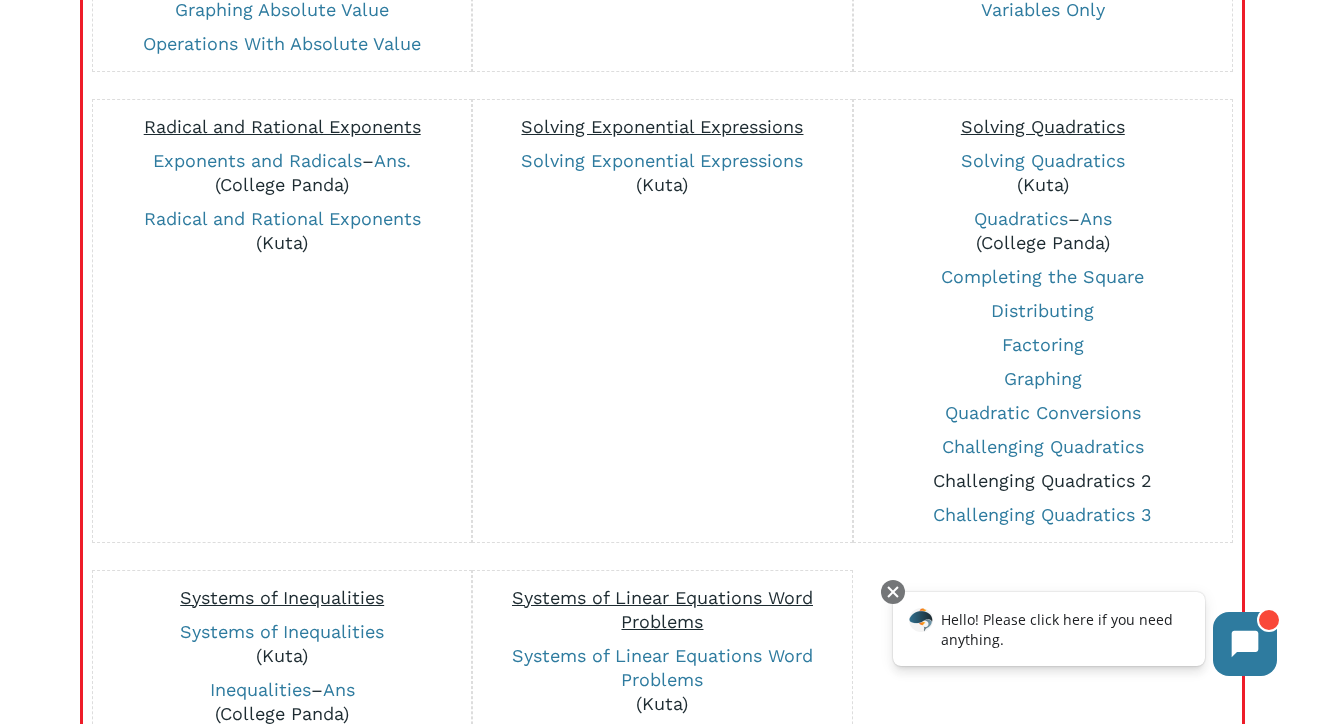 click on "Challenging Quadratics 2" at bounding box center (1042, 480) 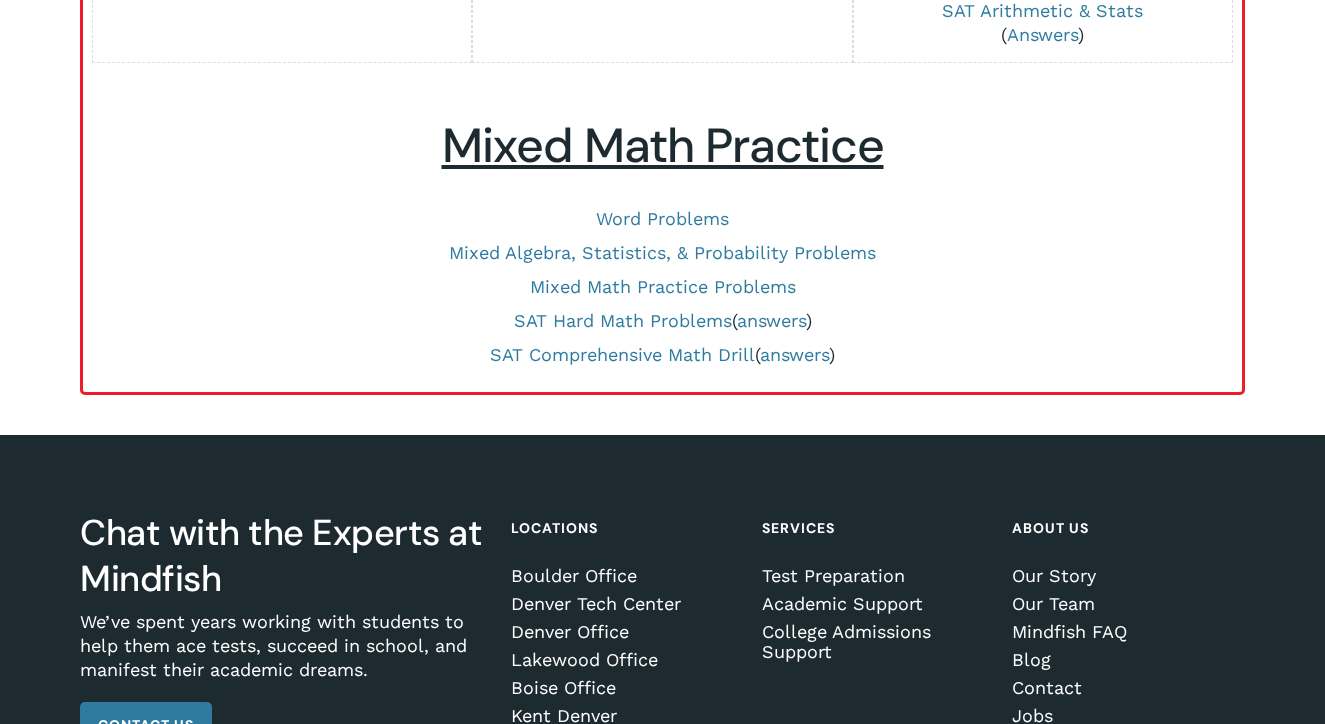 scroll, scrollTop: 1059, scrollLeft: 0, axis: vertical 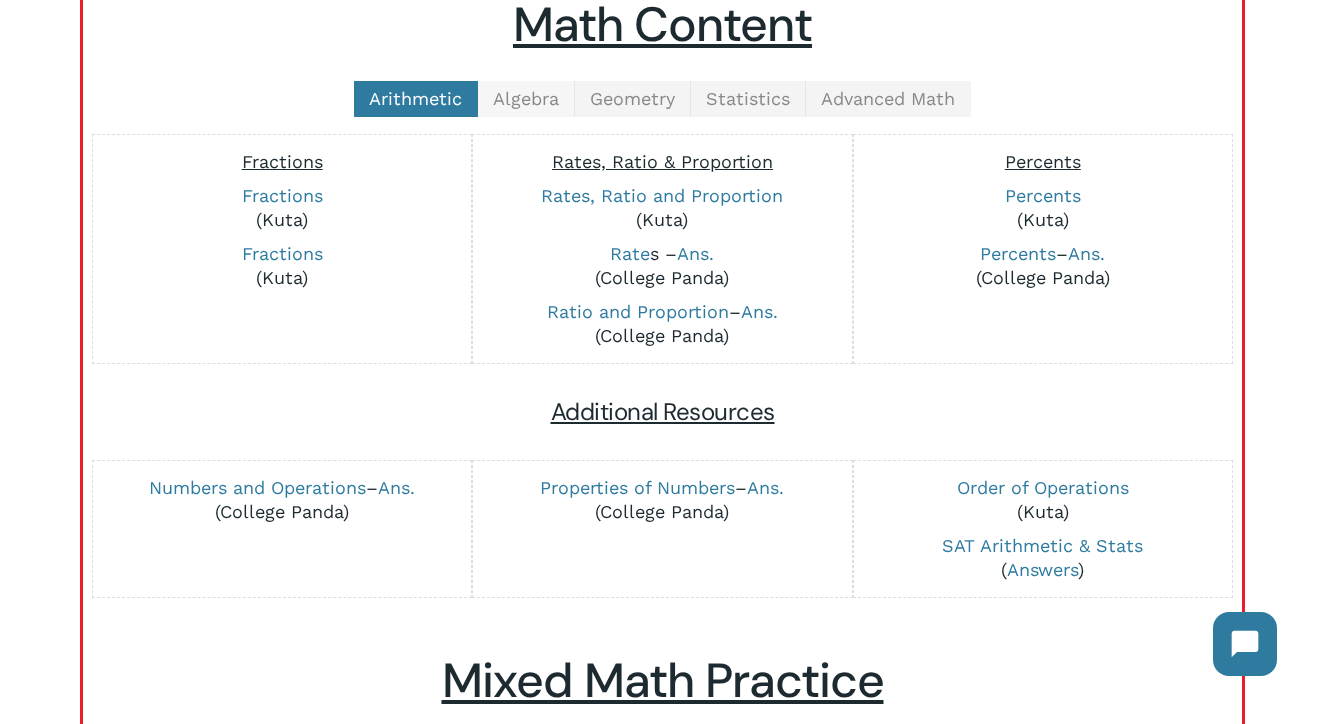 click on "Algebra" at bounding box center (526, 98) 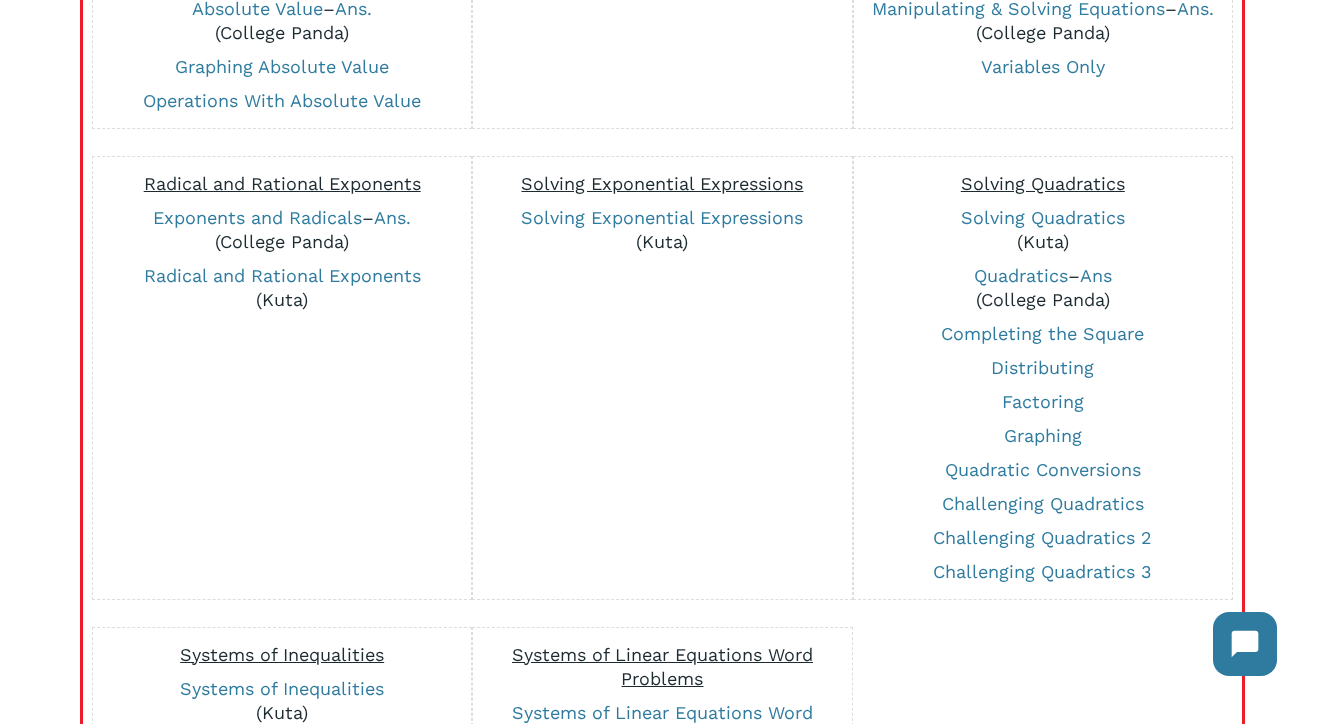 scroll, scrollTop: 1003, scrollLeft: 0, axis: vertical 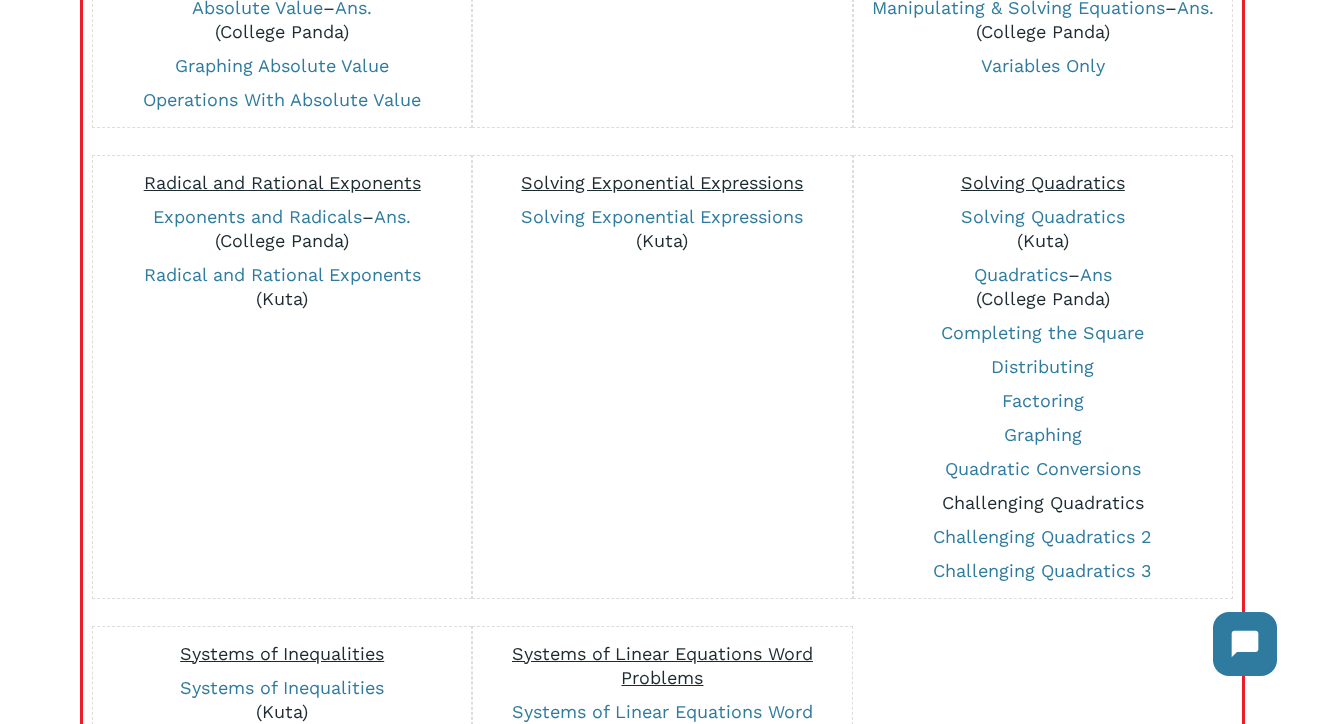 click on "Challenging Quadratics" at bounding box center [1043, 502] 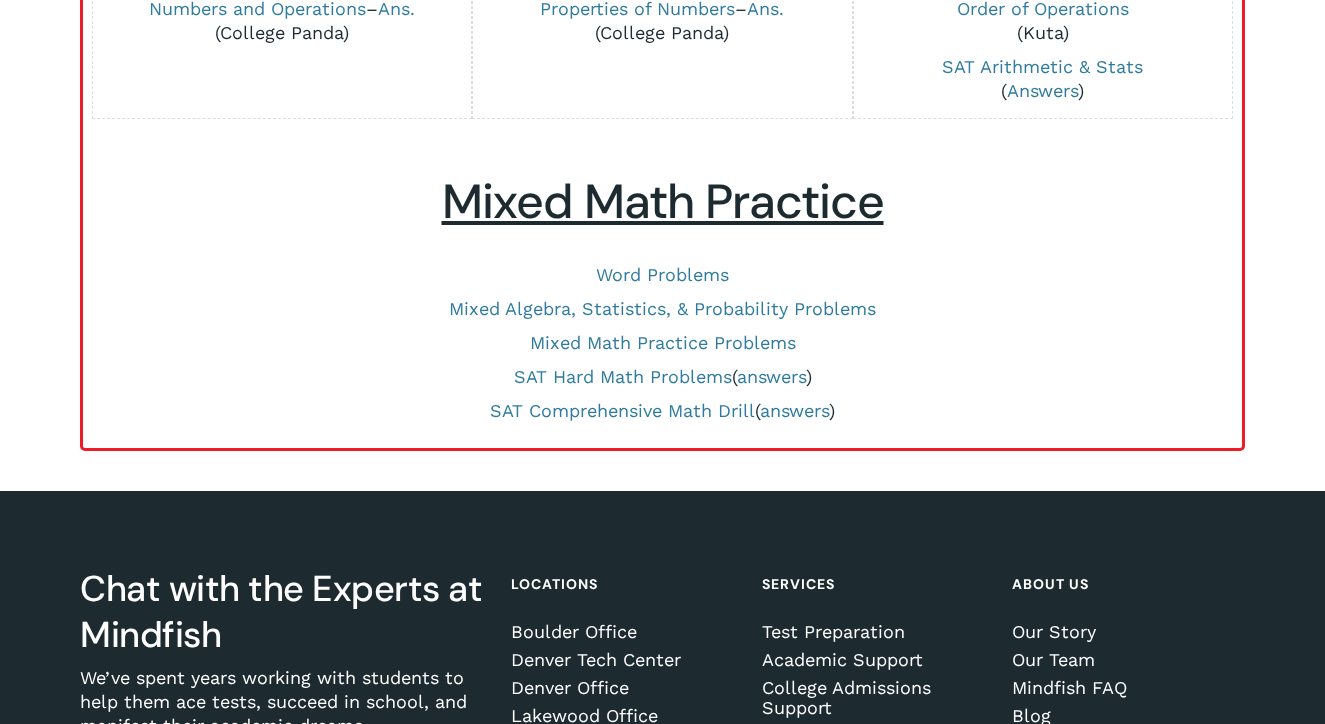 scroll, scrollTop: 1003, scrollLeft: 0, axis: vertical 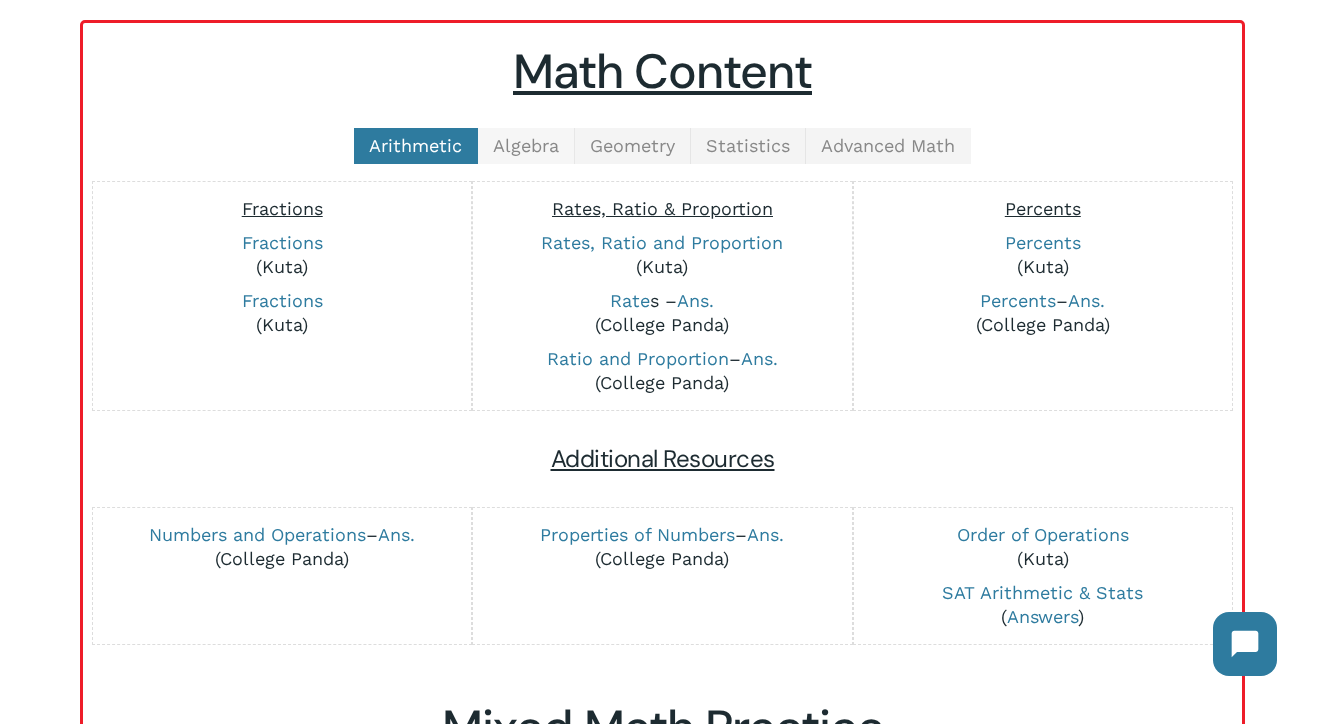 click on "Algebra" at bounding box center [526, 145] 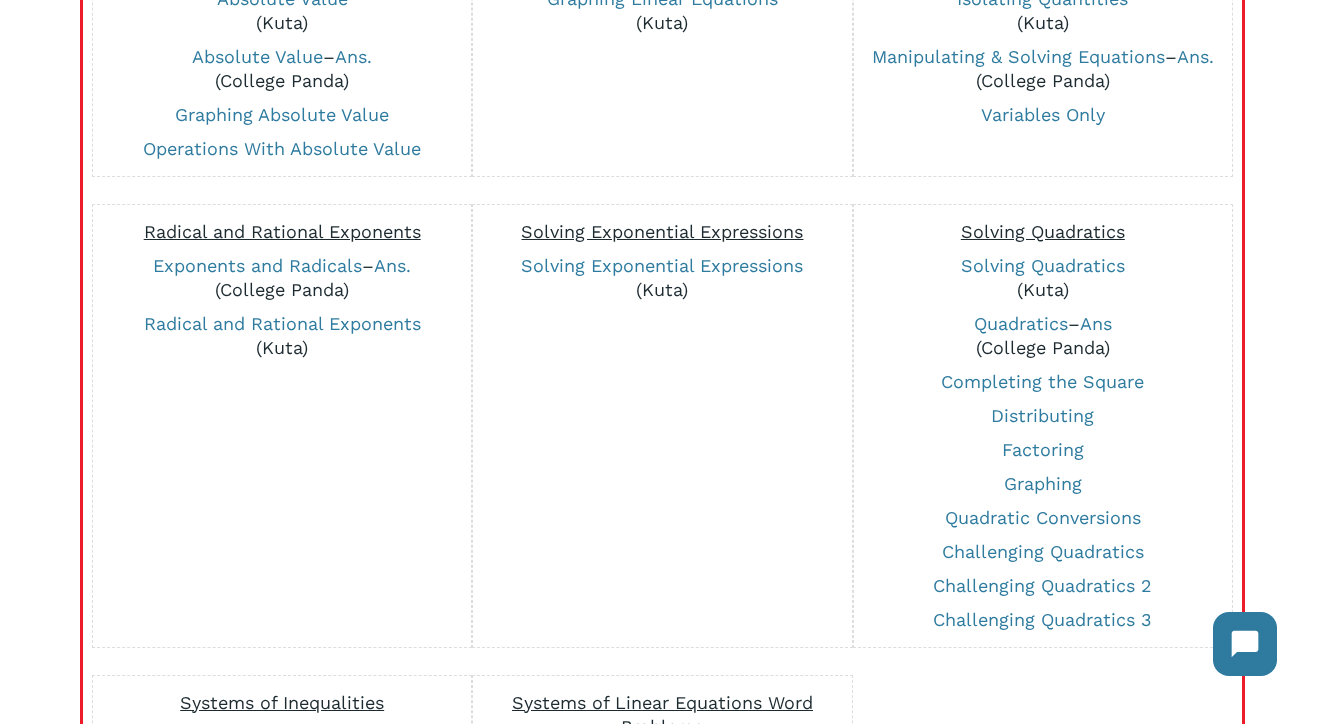 scroll, scrollTop: 963, scrollLeft: 0, axis: vertical 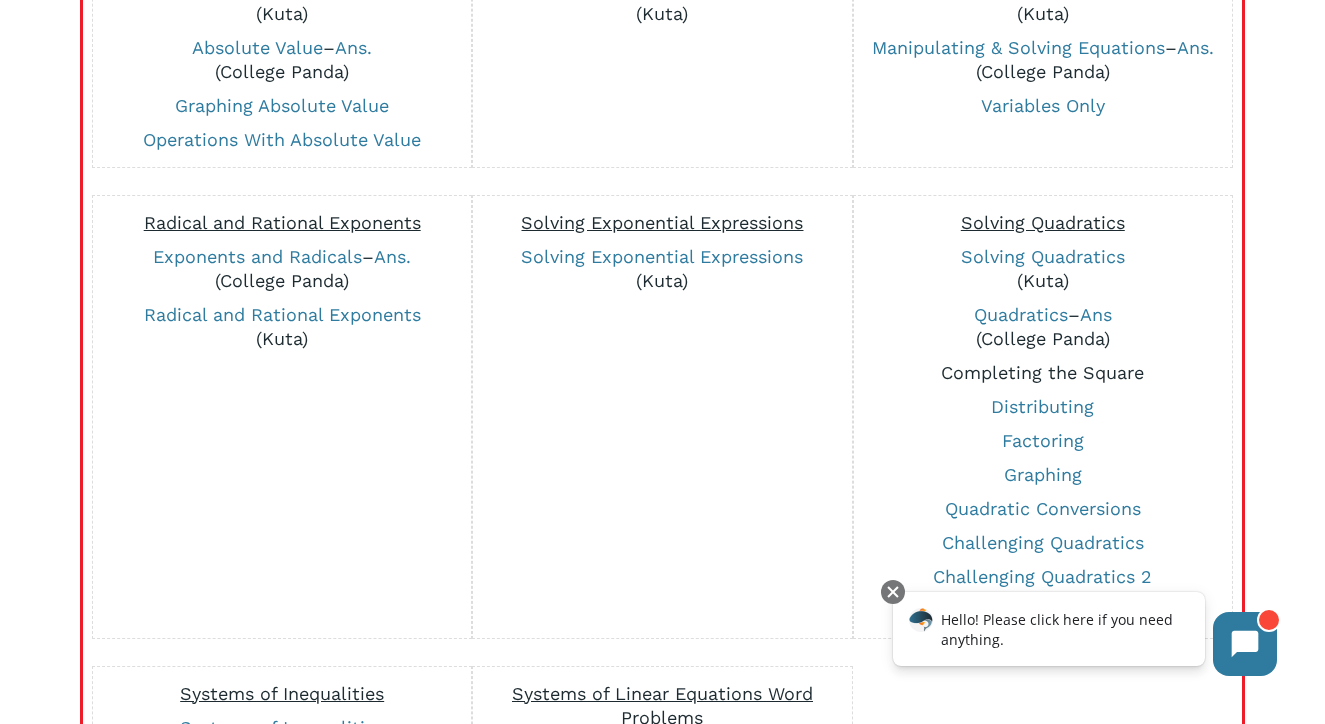 click on "Completing the Square" at bounding box center (1042, 372) 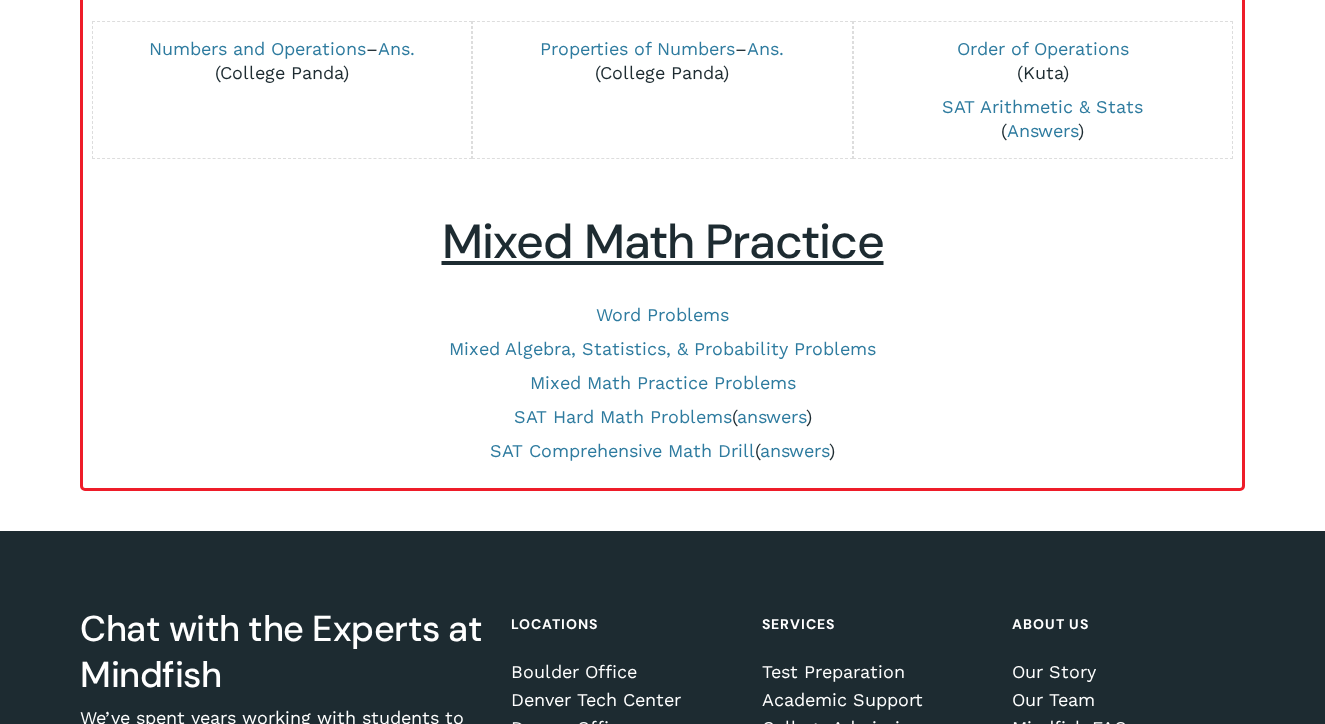 scroll, scrollTop: 862, scrollLeft: 0, axis: vertical 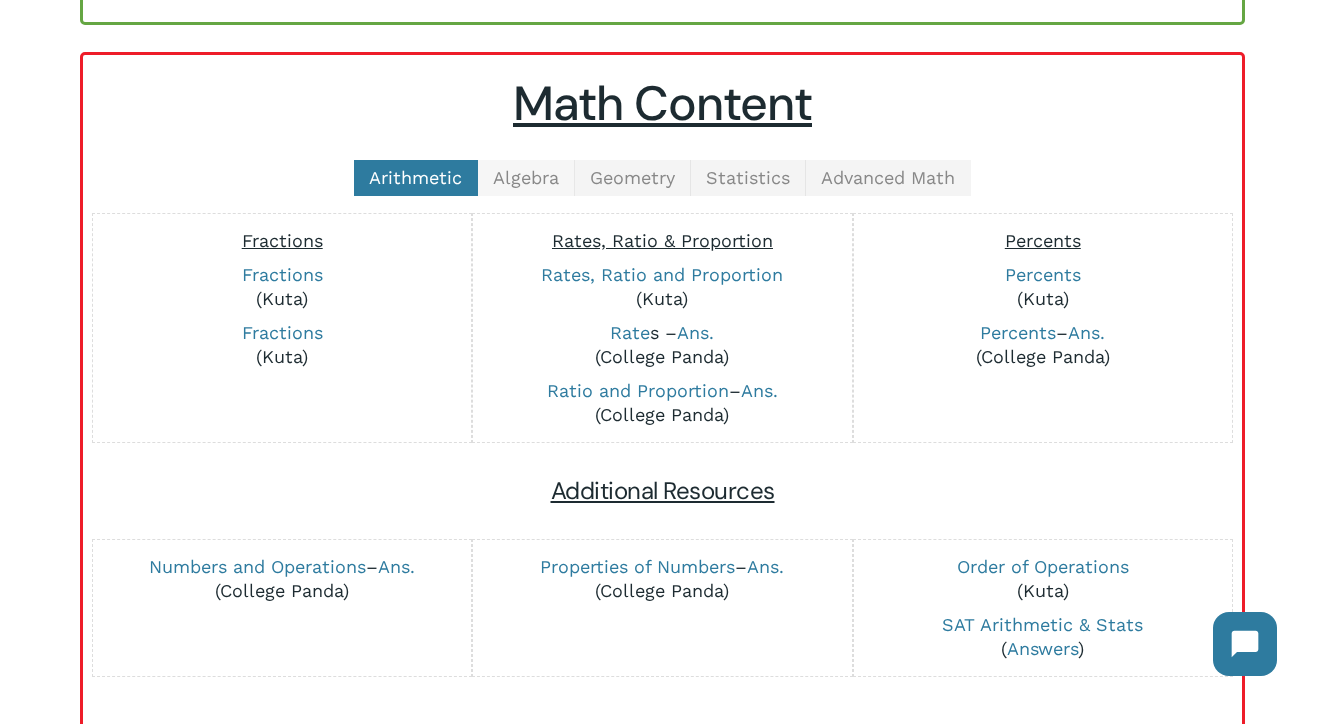 click on "Algebra" at bounding box center (526, 177) 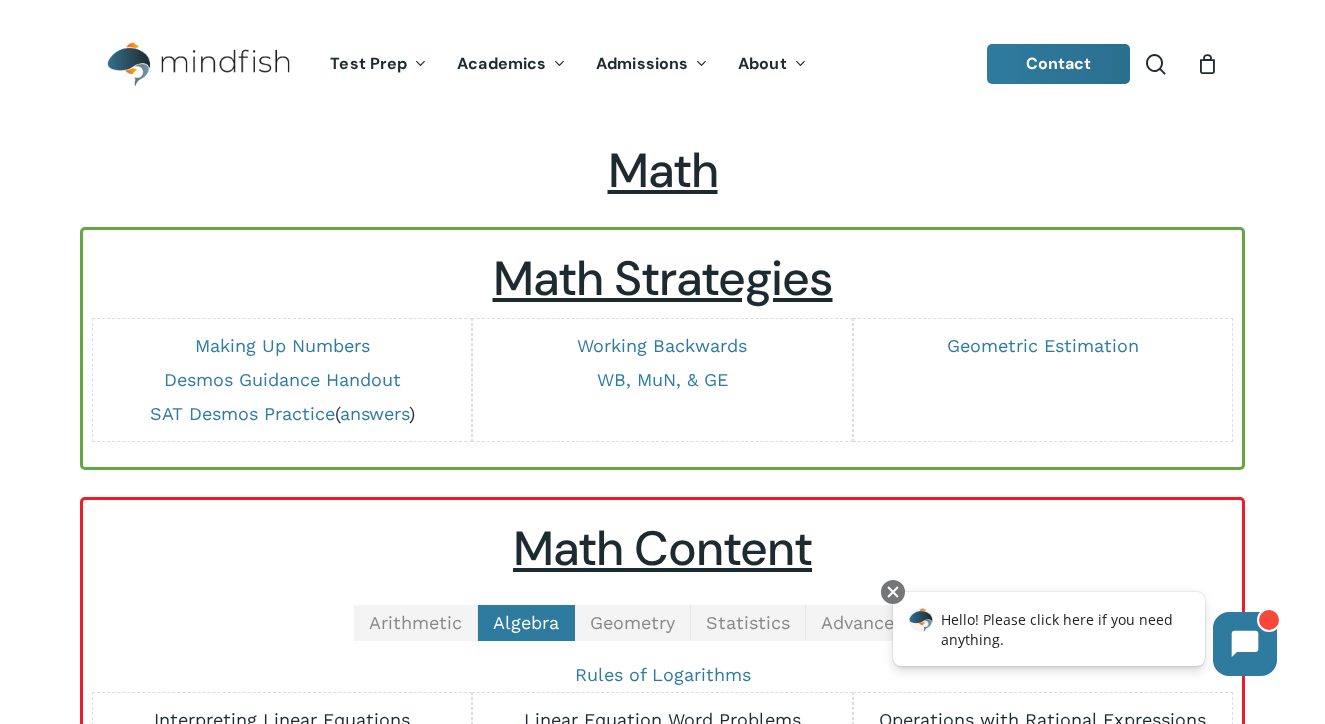 scroll, scrollTop: 0, scrollLeft: 0, axis: both 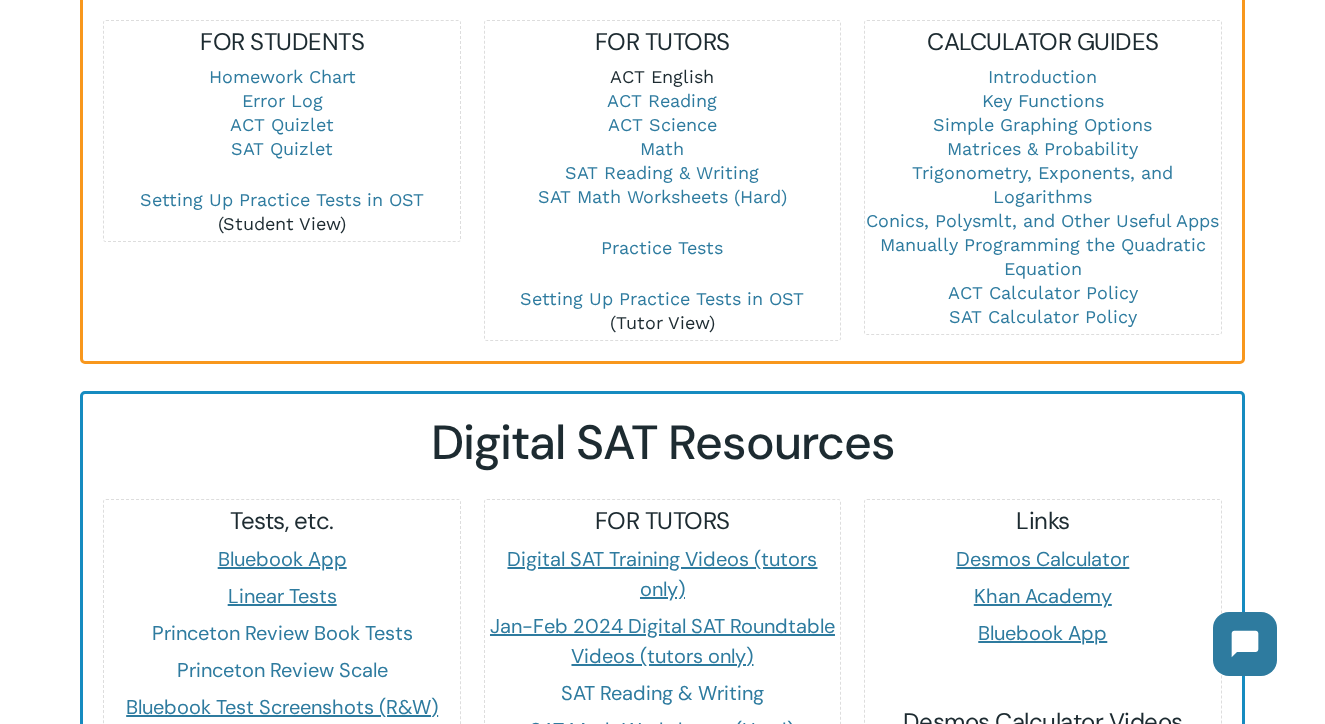 click on "ACT English" at bounding box center [662, 76] 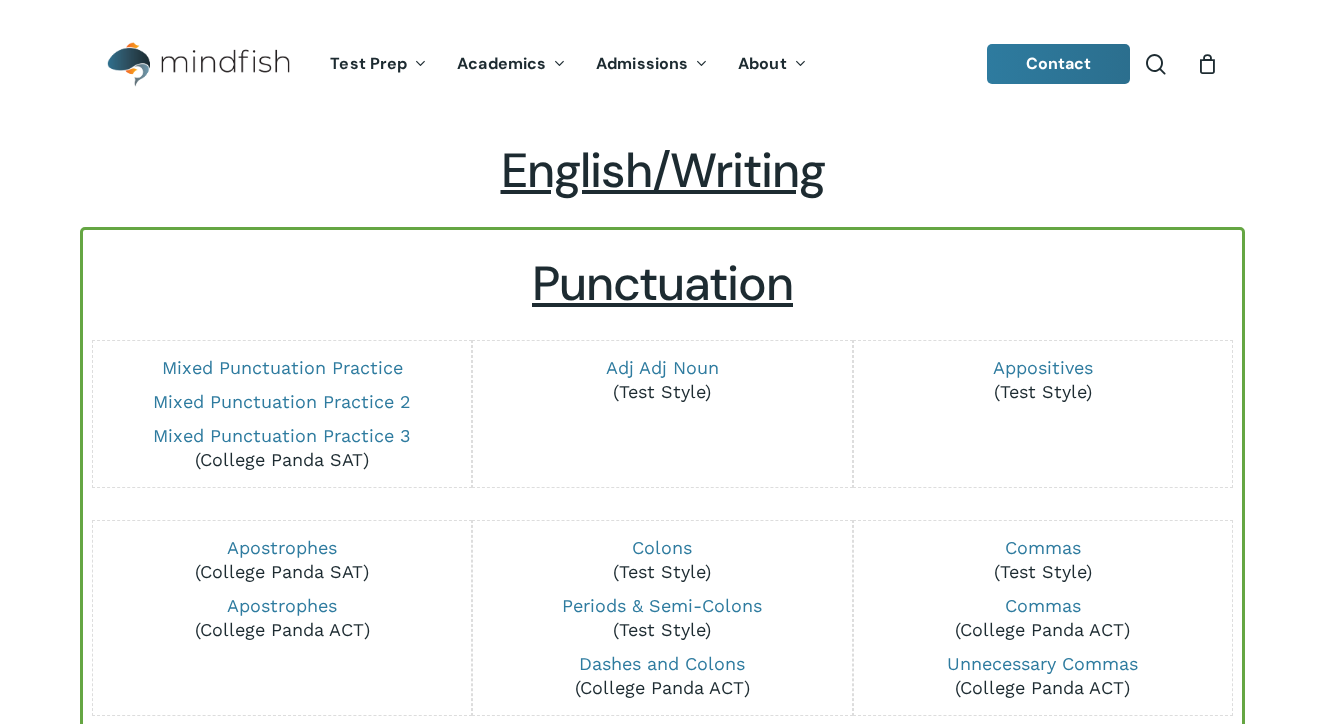 scroll, scrollTop: 28, scrollLeft: 0, axis: vertical 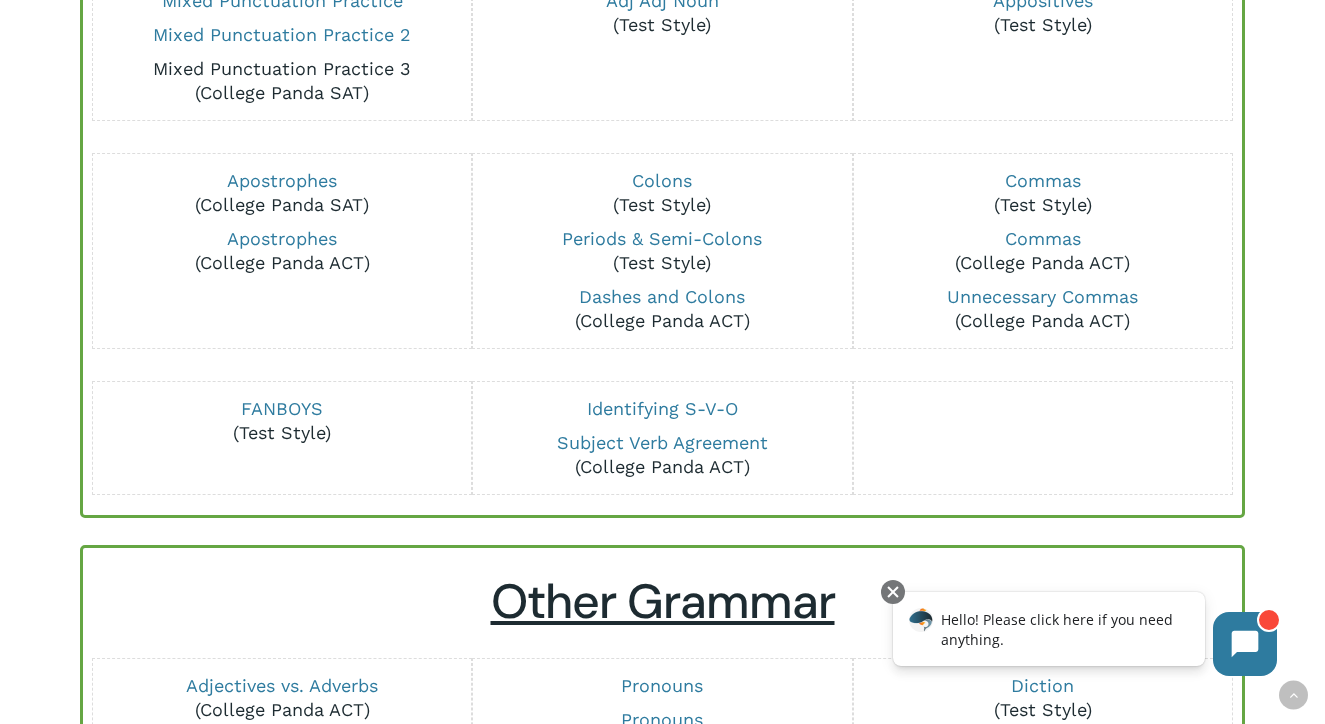 click on "Mixed Punctuation Practice 3" at bounding box center [282, 68] 